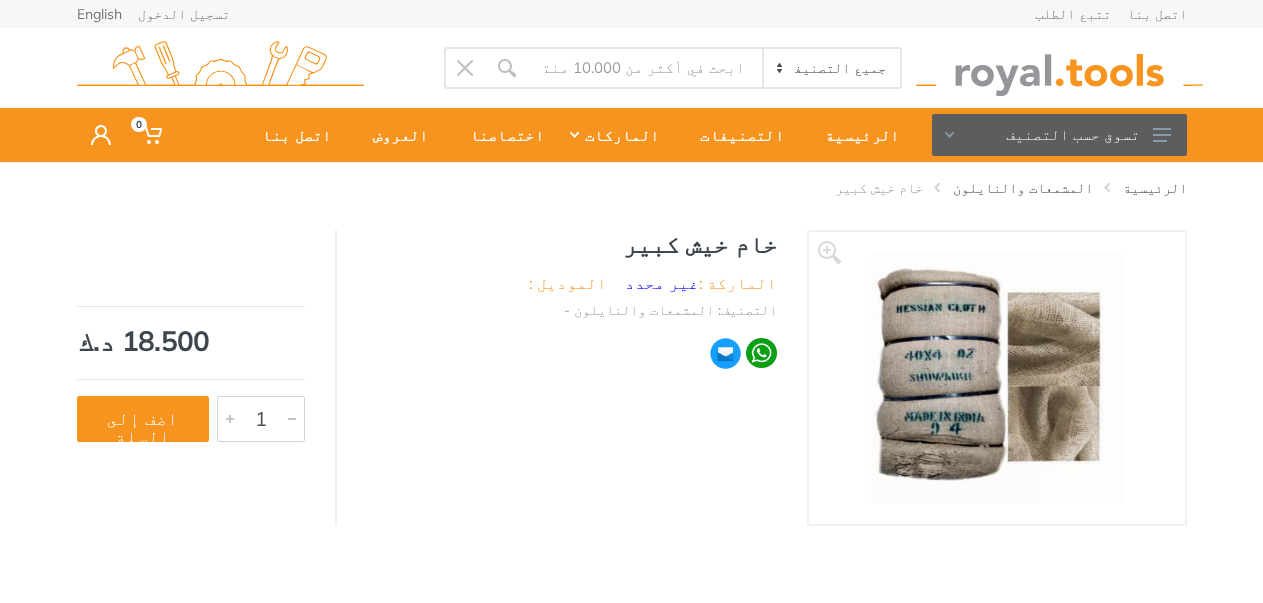 scroll, scrollTop: 0, scrollLeft: 0, axis: both 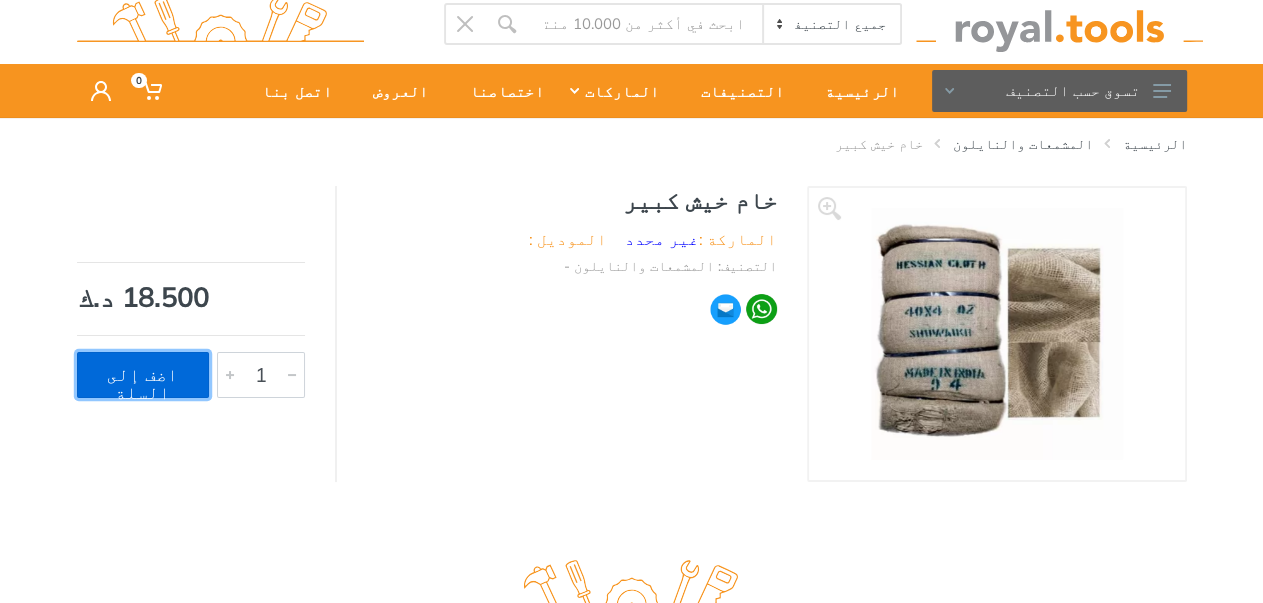 click on "اضف إلى السلة" at bounding box center [143, 375] 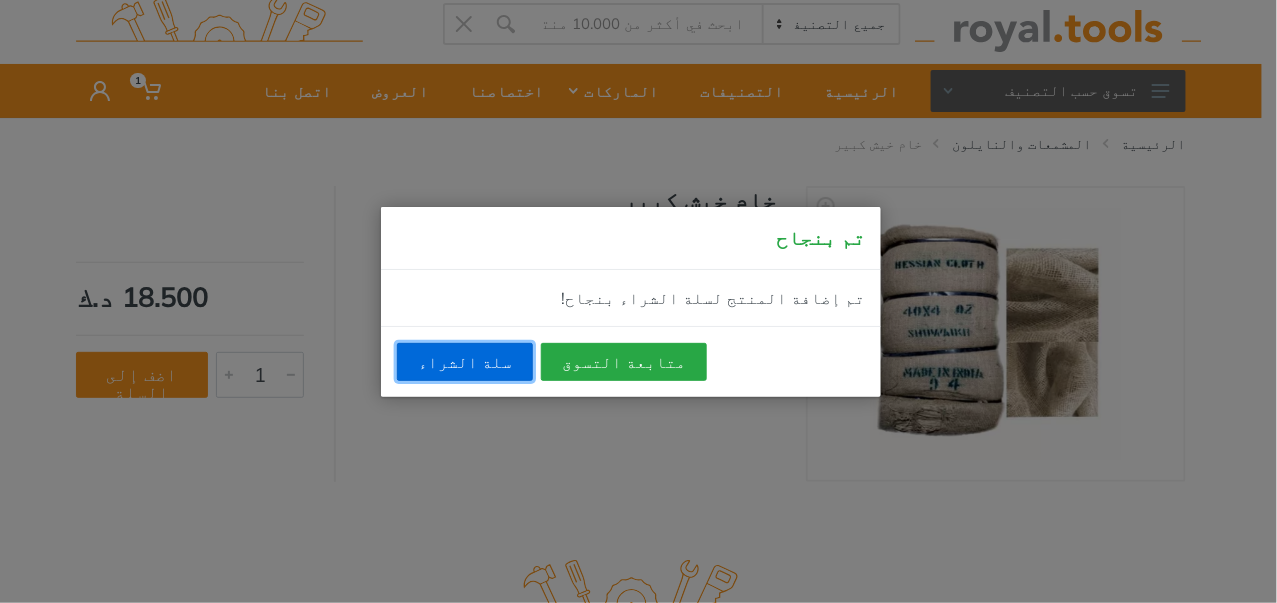 click on "سلة الشراء" at bounding box center (465, 362) 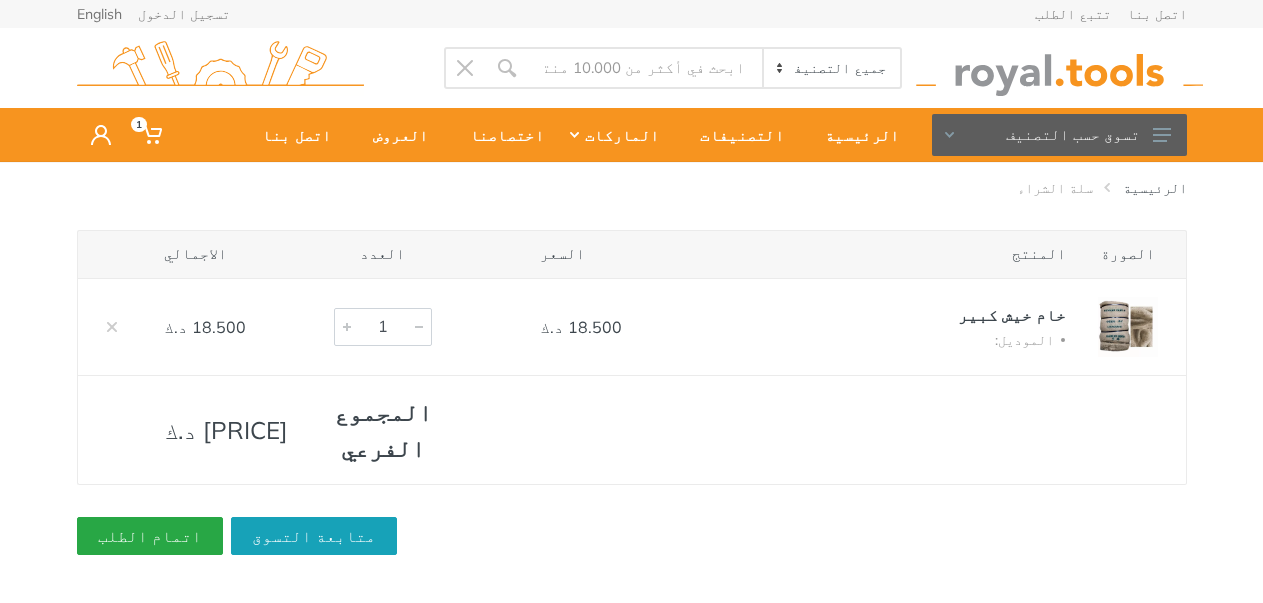 scroll, scrollTop: 0, scrollLeft: 0, axis: both 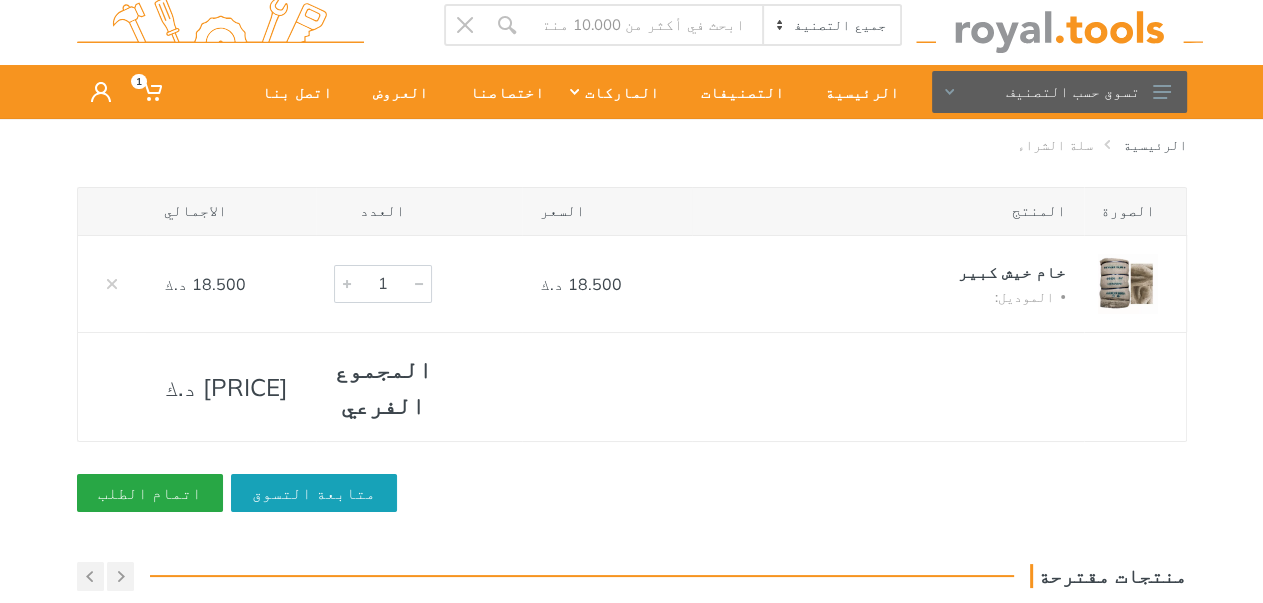 type on "2" 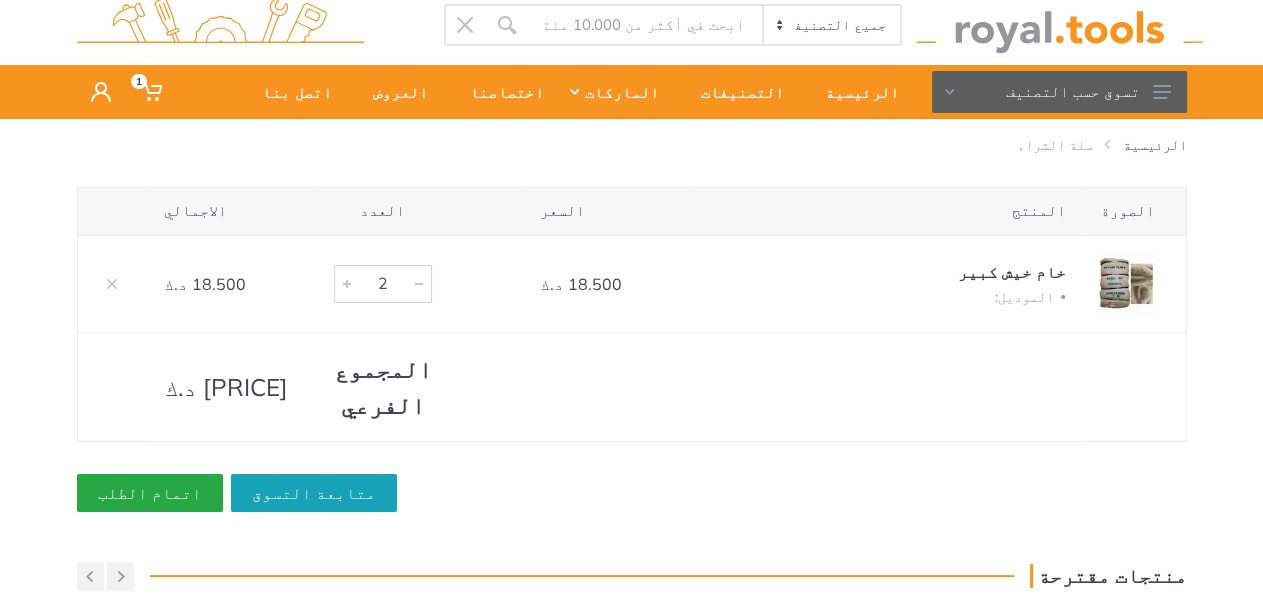 click at bounding box center [347, 284] 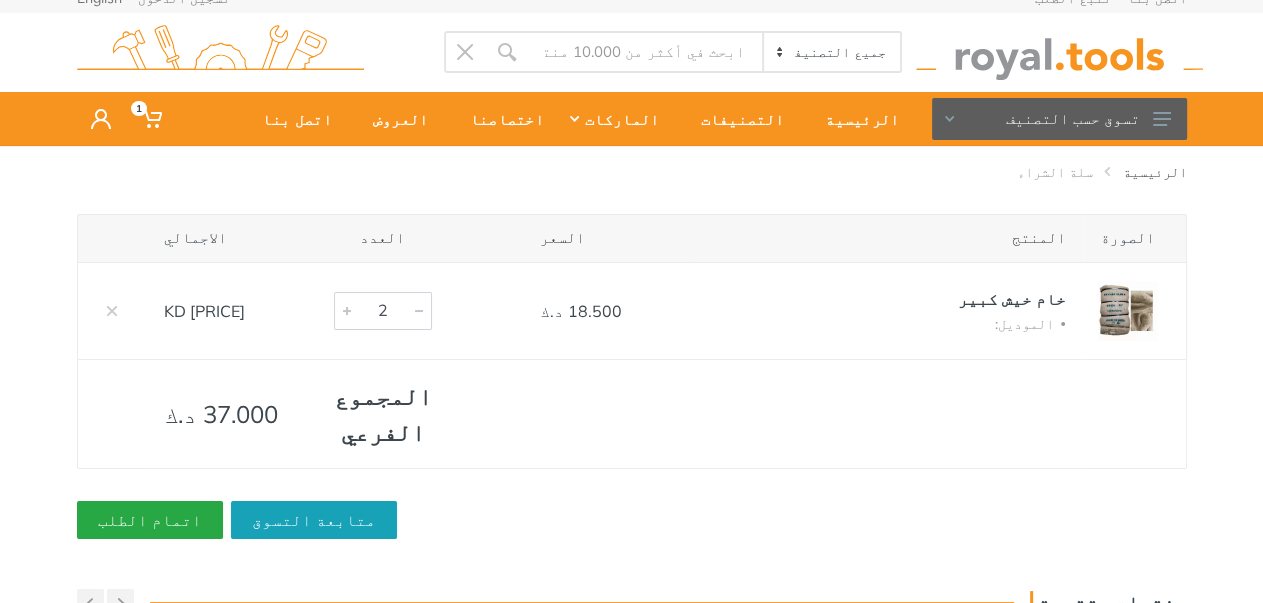 scroll, scrollTop: 0, scrollLeft: 0, axis: both 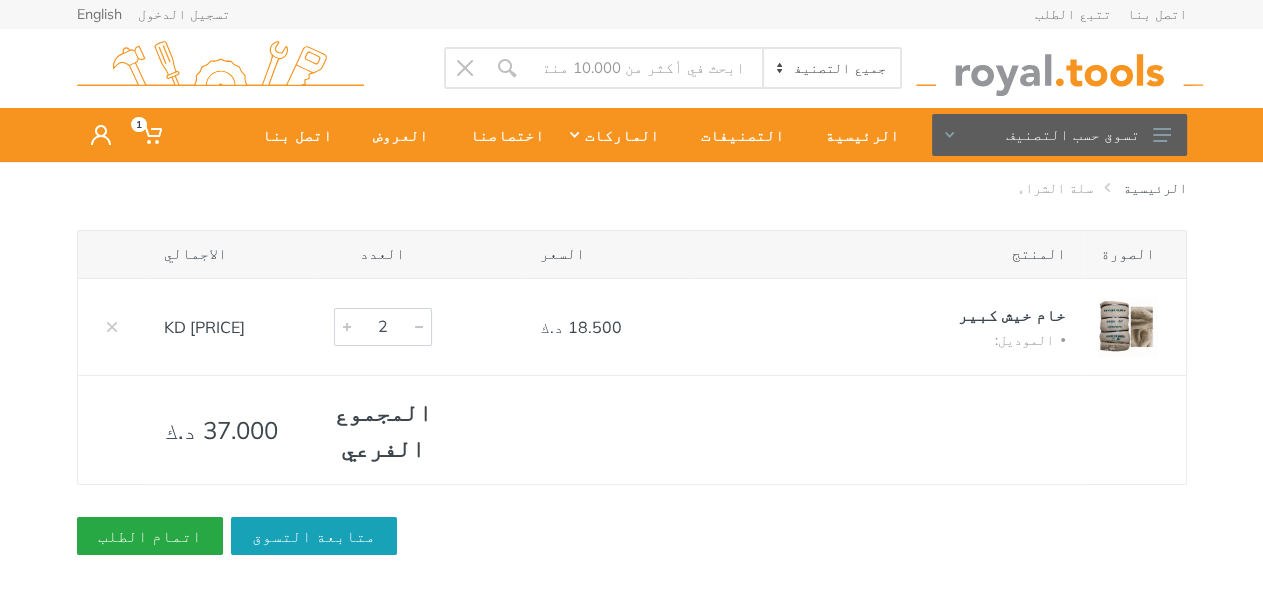 click at bounding box center [1128, 327] 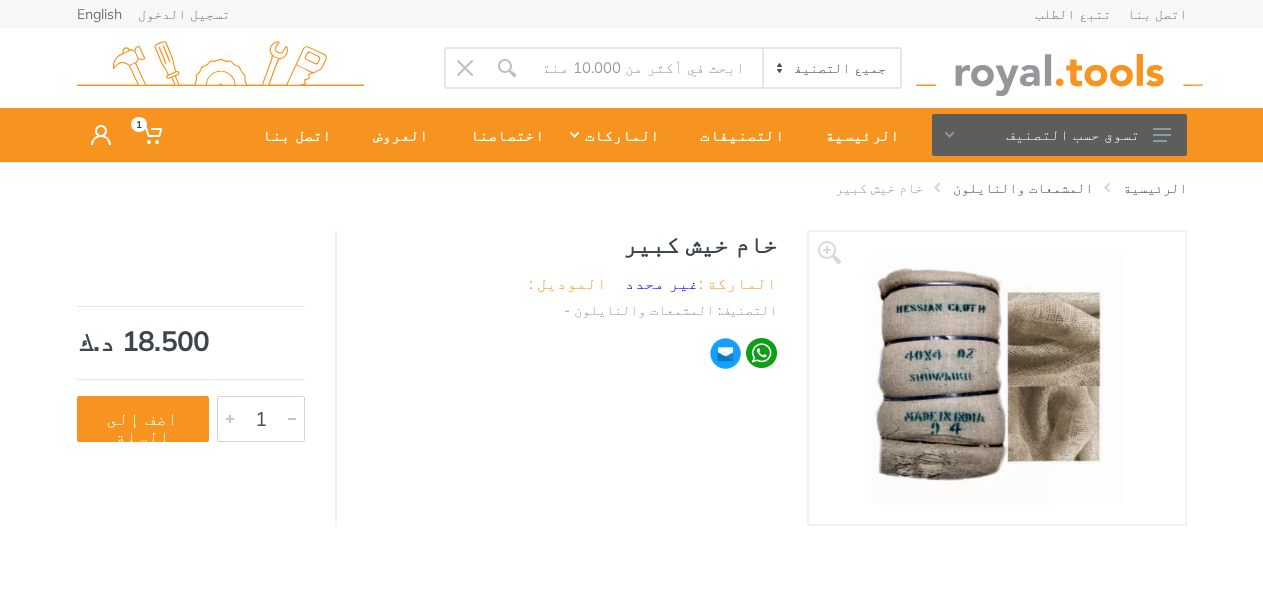 scroll, scrollTop: 0, scrollLeft: 0, axis: both 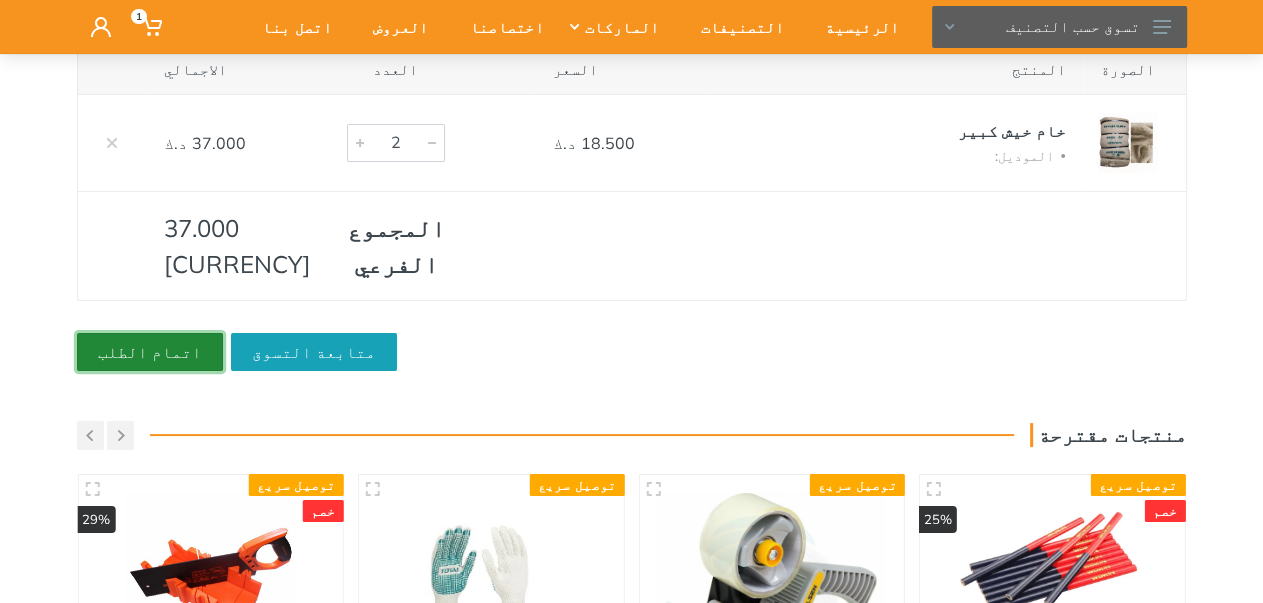 click on "اتمام الطلب" at bounding box center (150, 352) 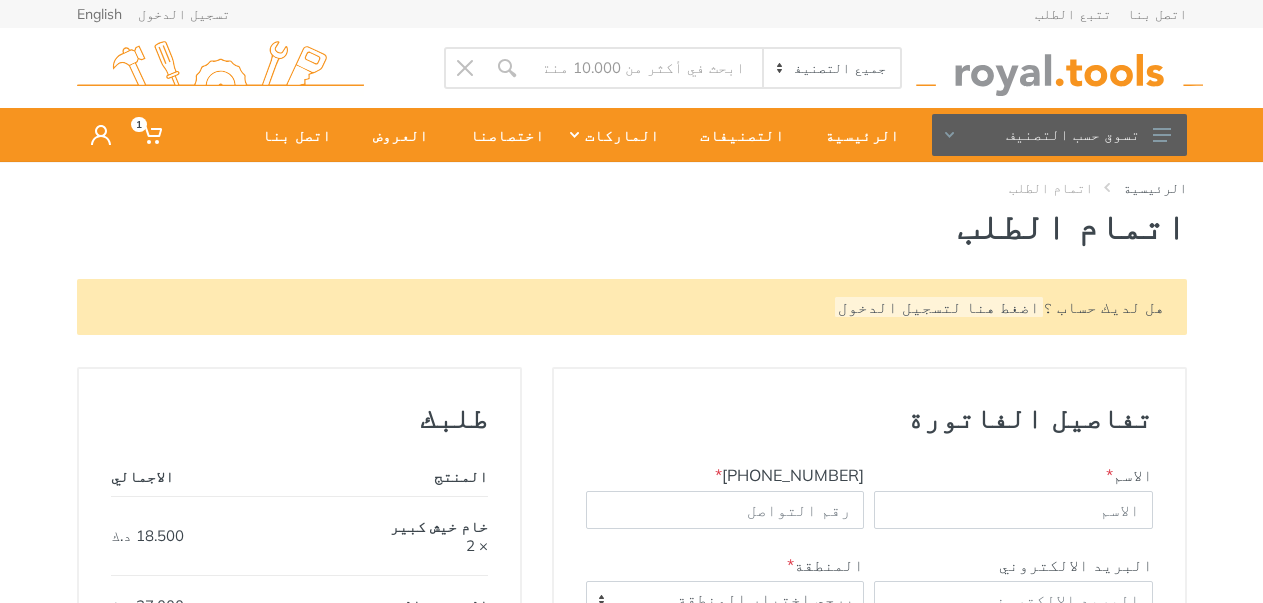 scroll, scrollTop: 0, scrollLeft: 0, axis: both 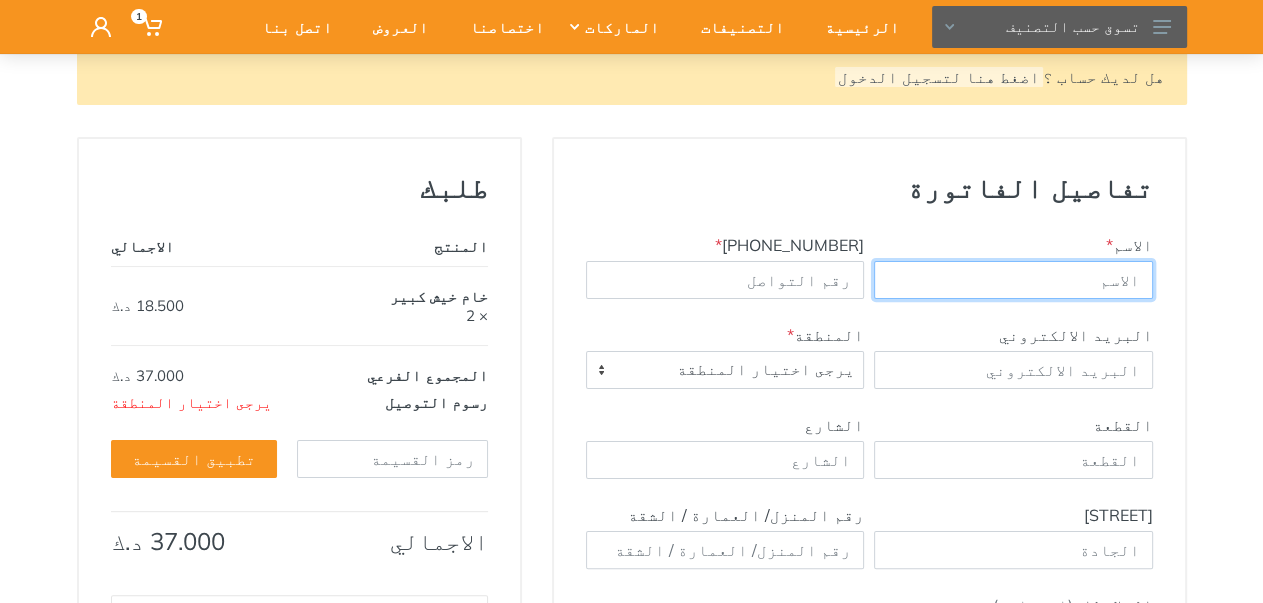 click at bounding box center (1013, 280) 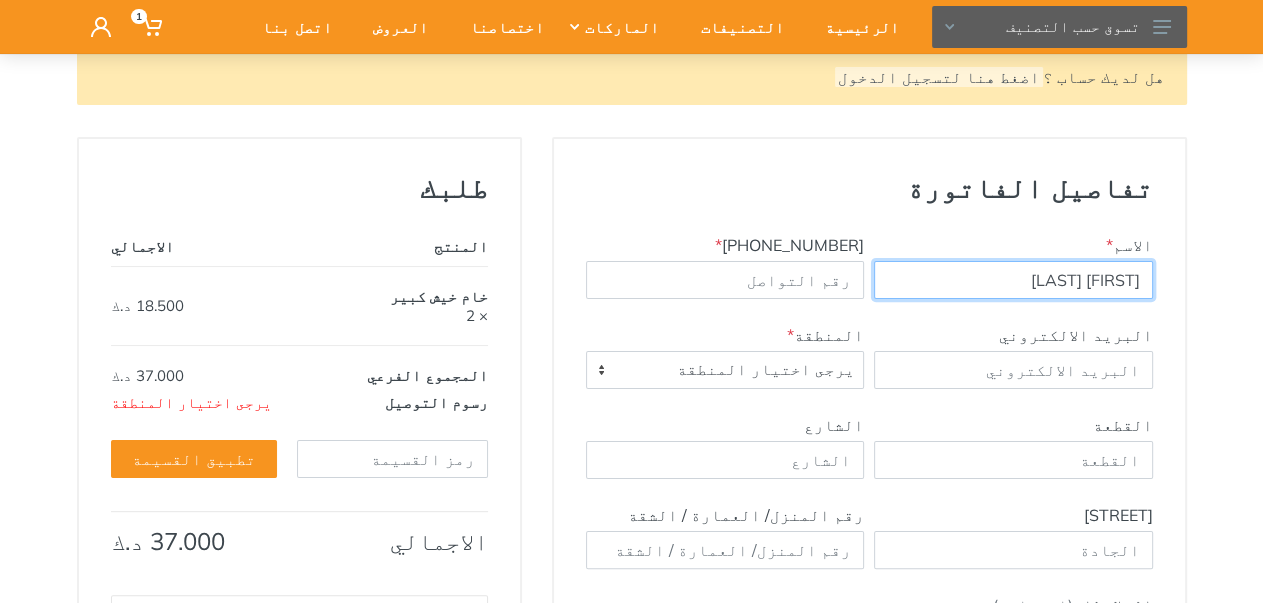 type on "[PHONE]" 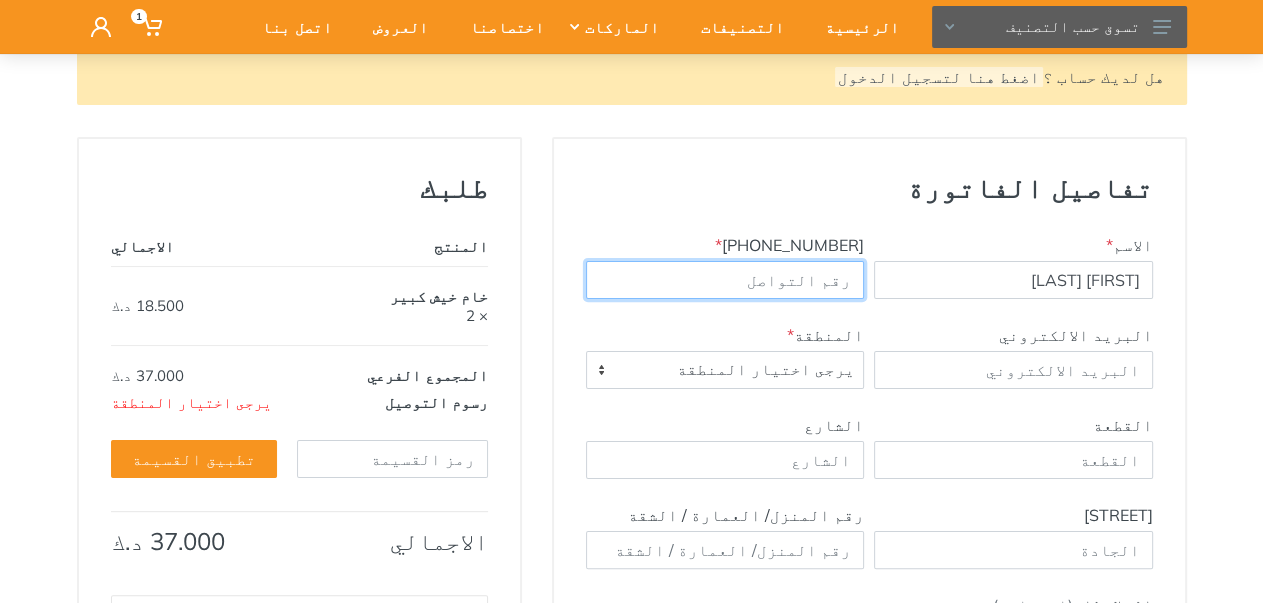 type on "[EMAIL]" 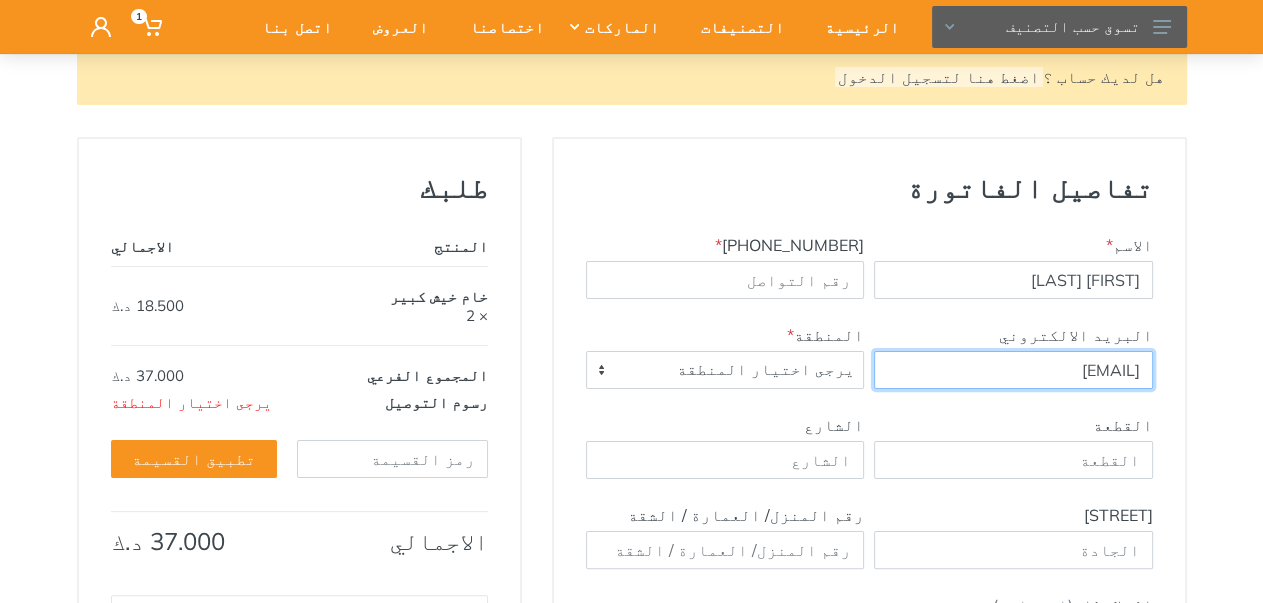 type on "[CITY] [BLOCK]" 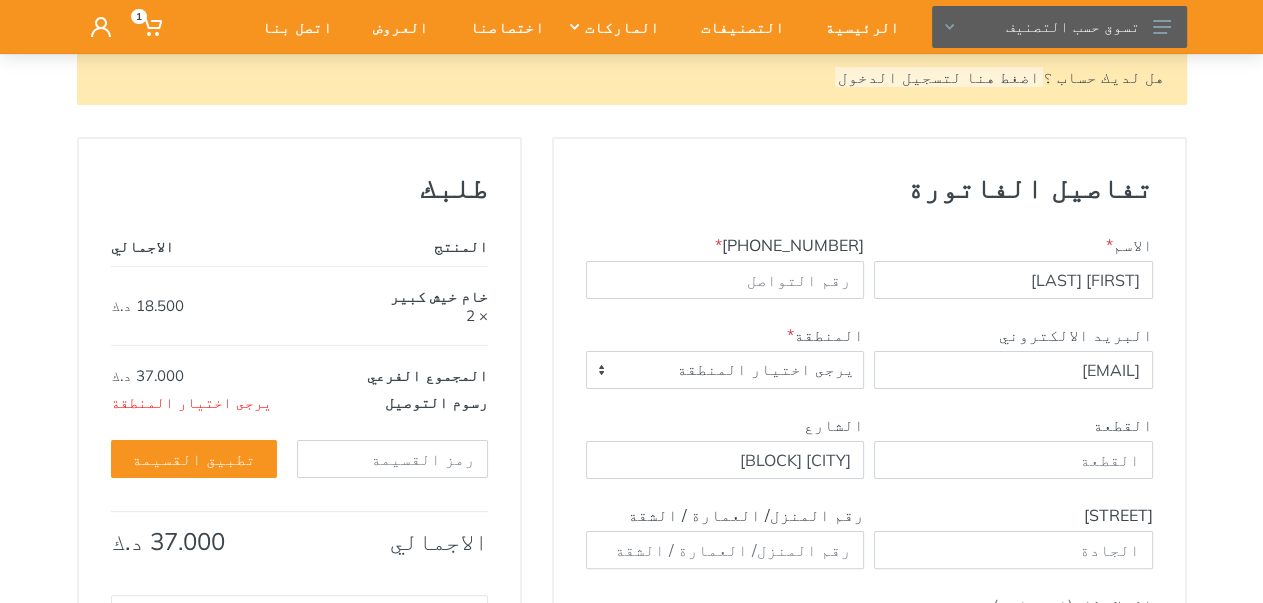 click on "تفاصيل الفاتورة
إضافة عنوان جديد" at bounding box center [869, 202] 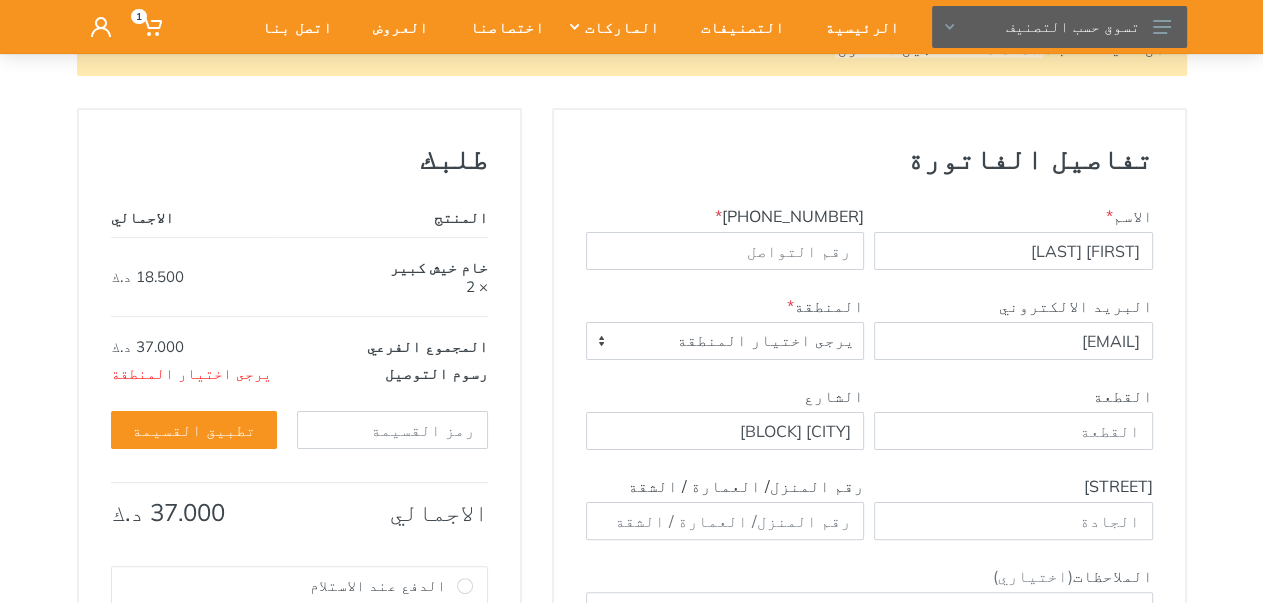 scroll, scrollTop: 277, scrollLeft: 0, axis: vertical 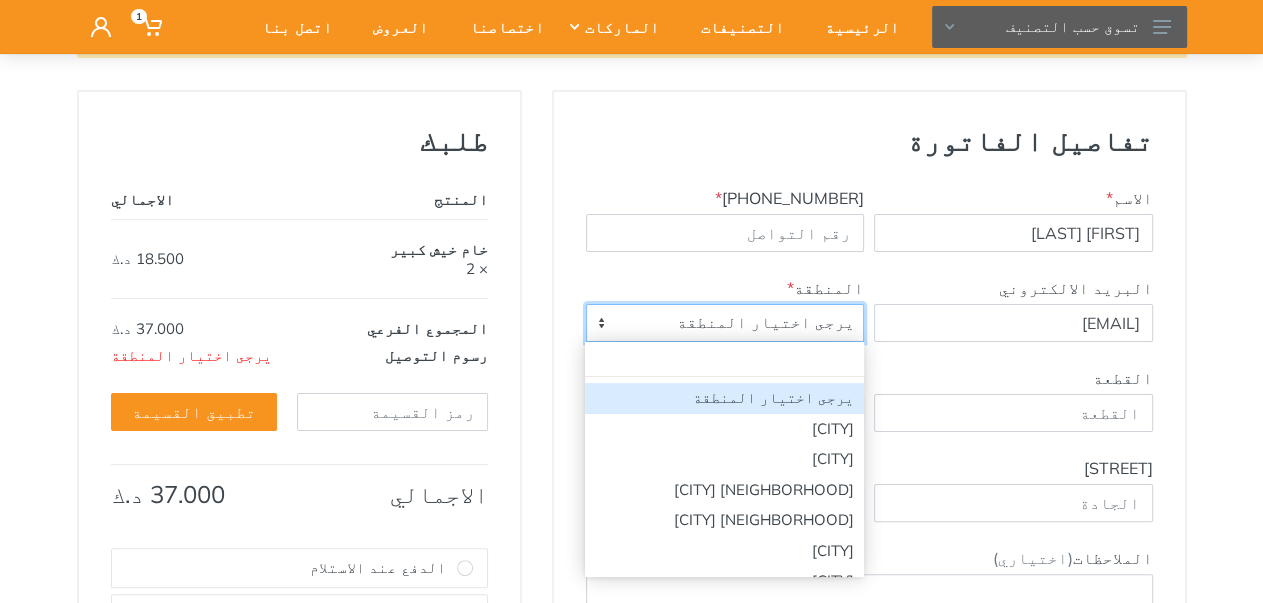 click on "يرجى اختيار المنطقة" at bounding box center (725, 323) 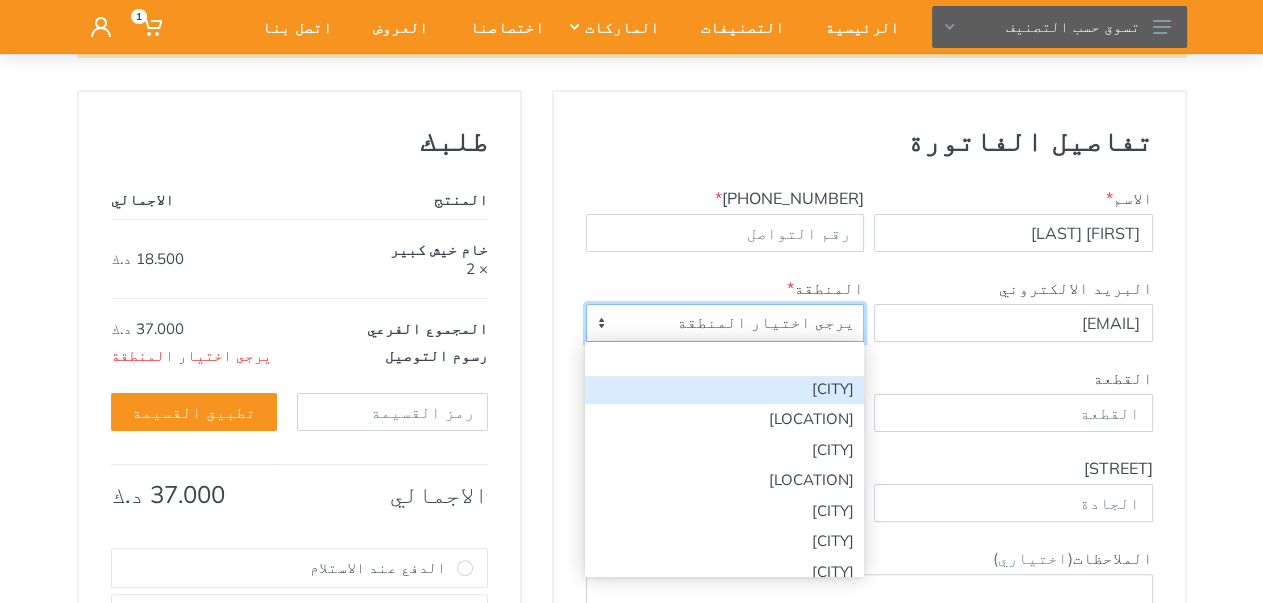 scroll, scrollTop: 1688, scrollLeft: 0, axis: vertical 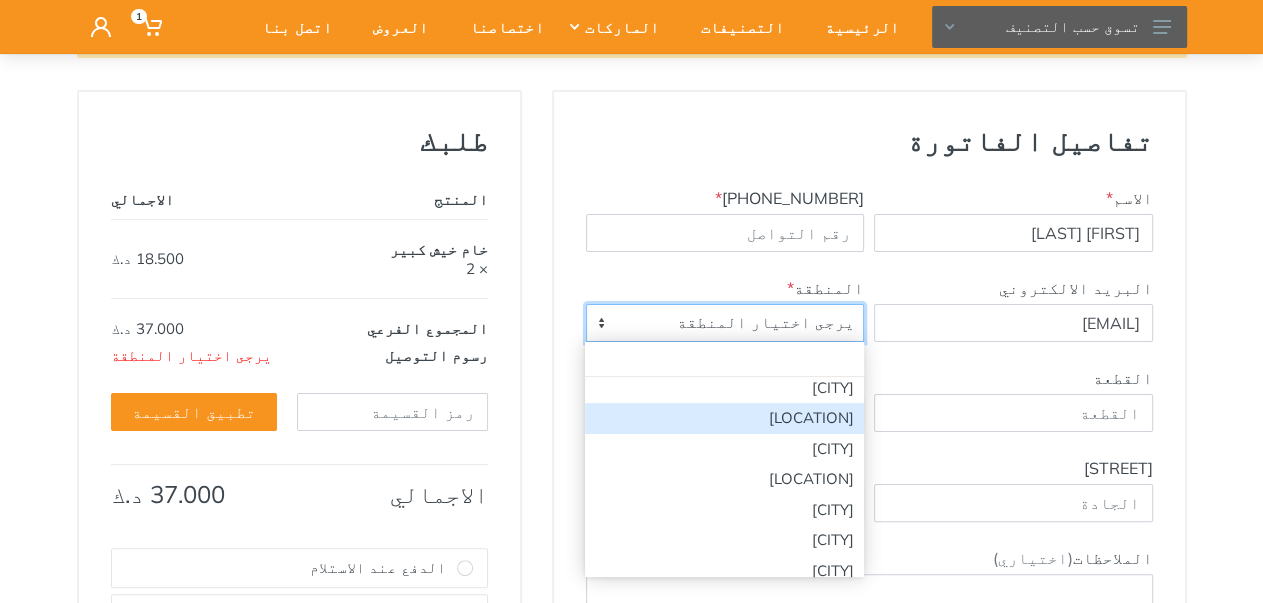 select on "99" 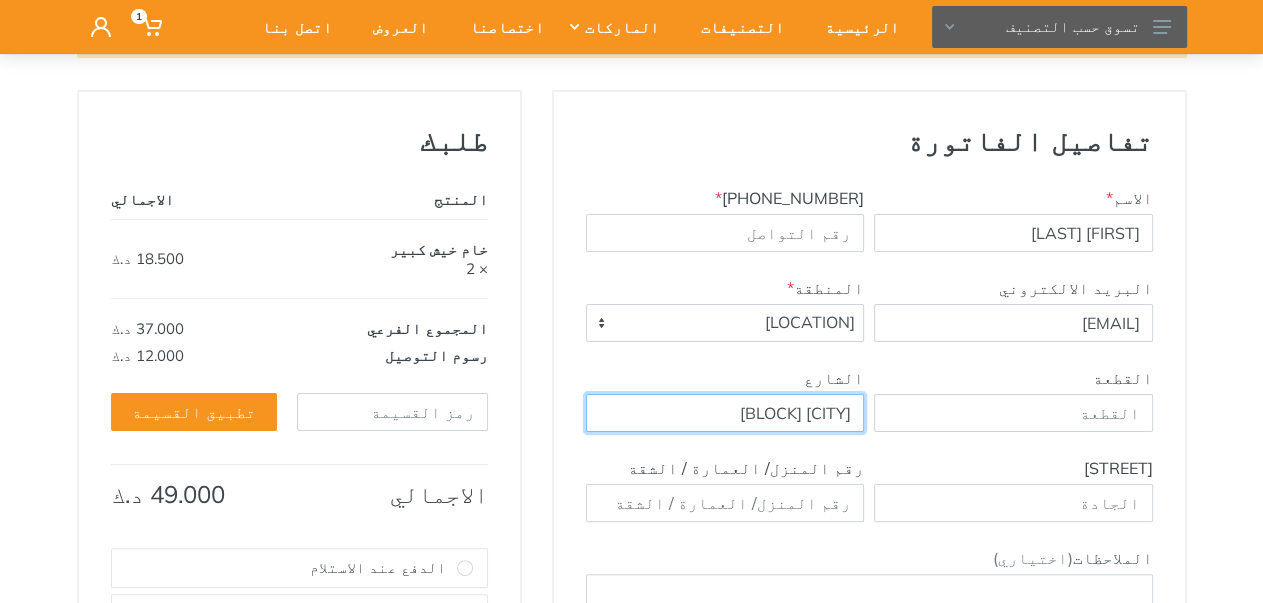 click on "[CITY] [BLOCK]" at bounding box center (725, 413) 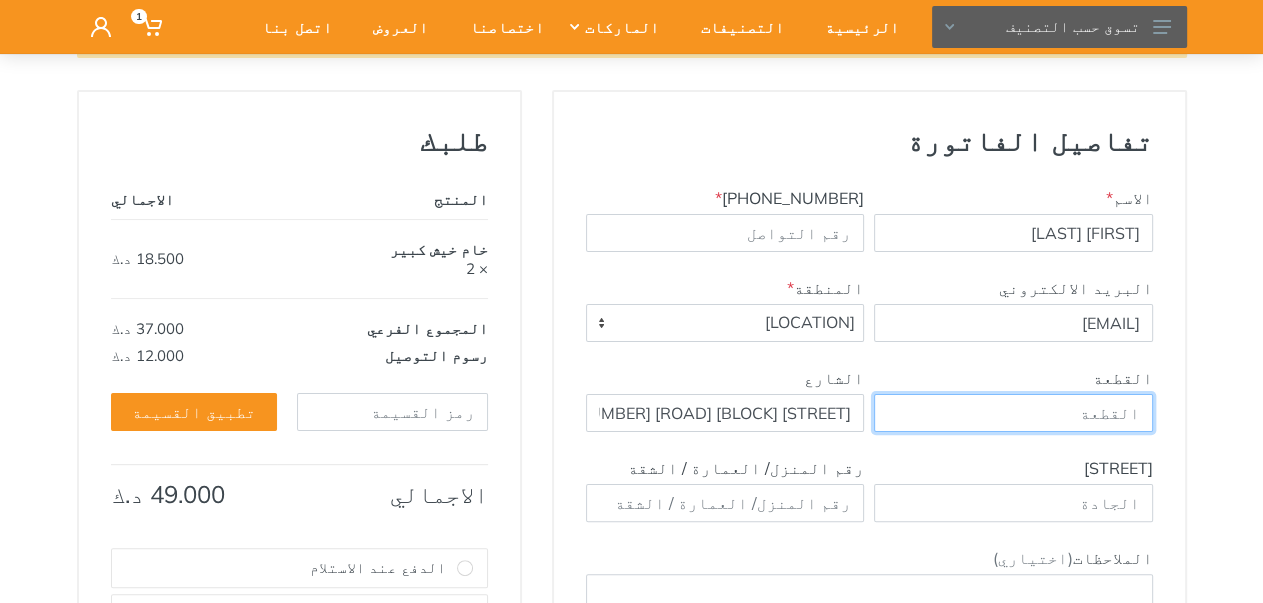 click on "القطعة" at bounding box center (1013, 413) 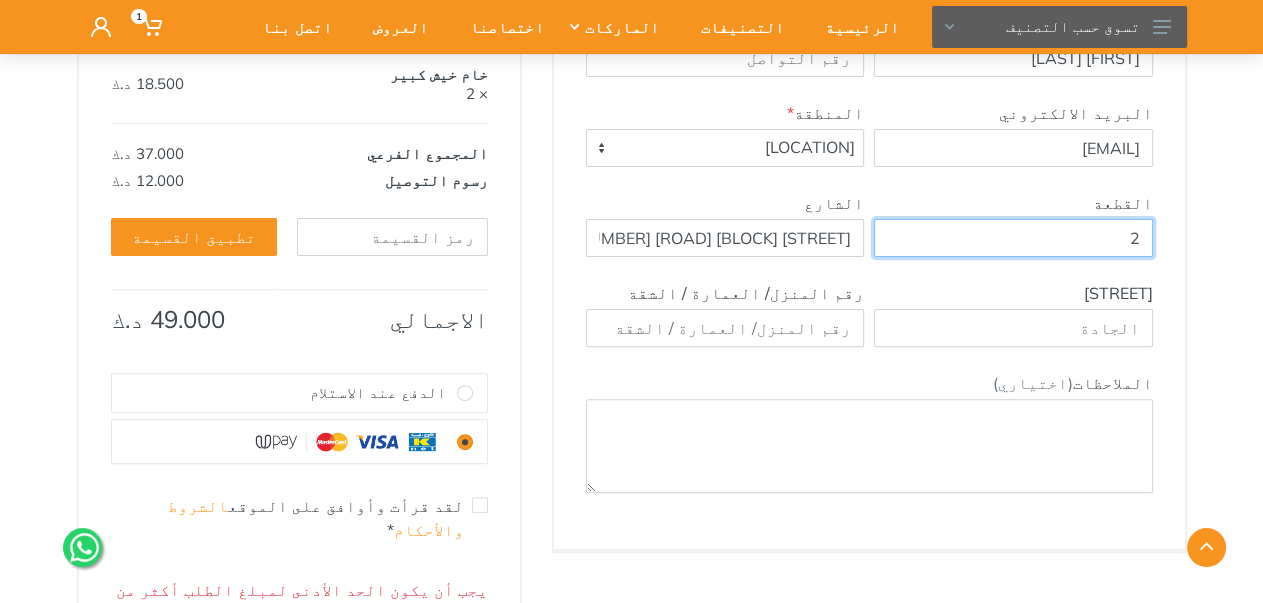 scroll, scrollTop: 454, scrollLeft: 0, axis: vertical 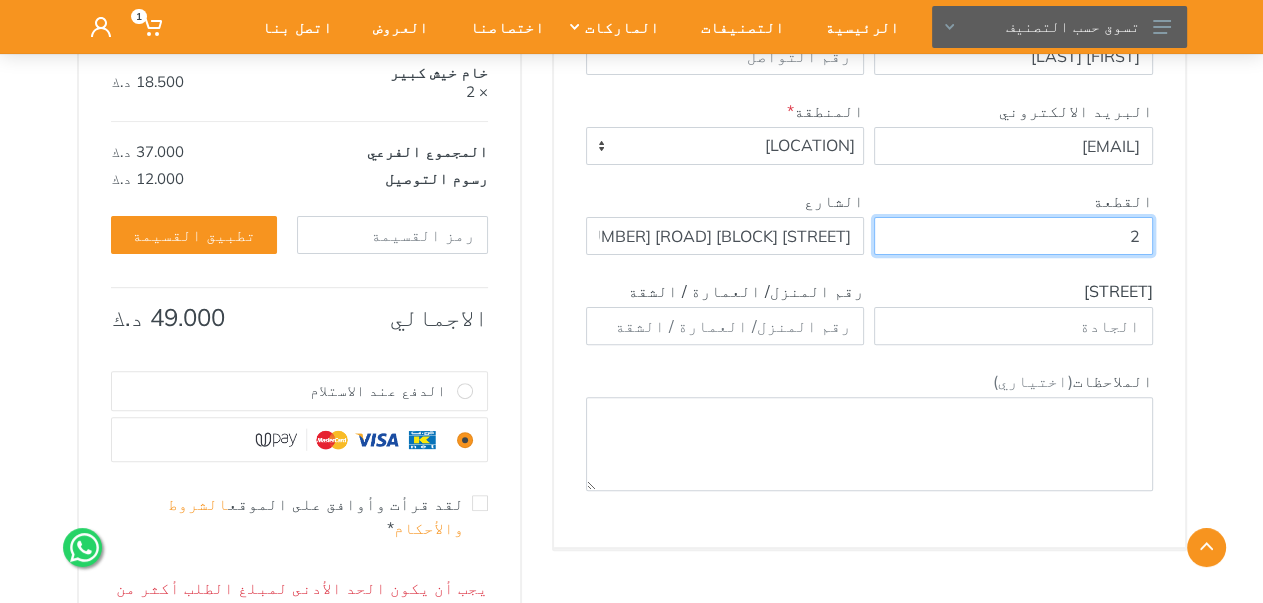 type on "2" 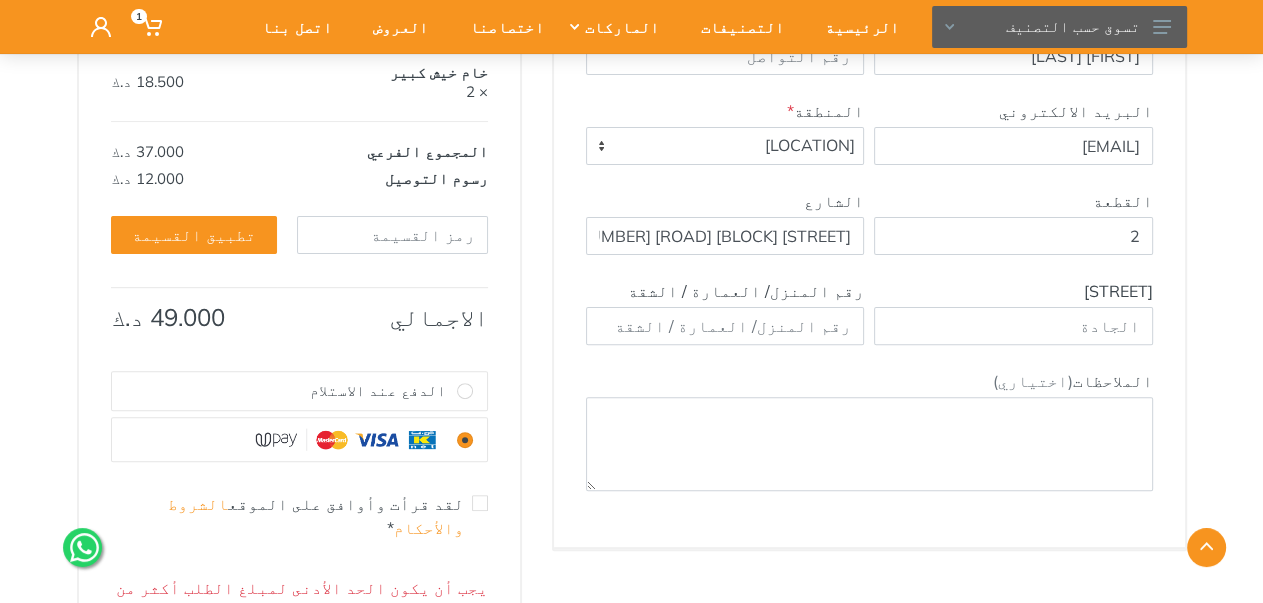 click on "الدفع عند الاستلام" at bounding box center (465, 391) 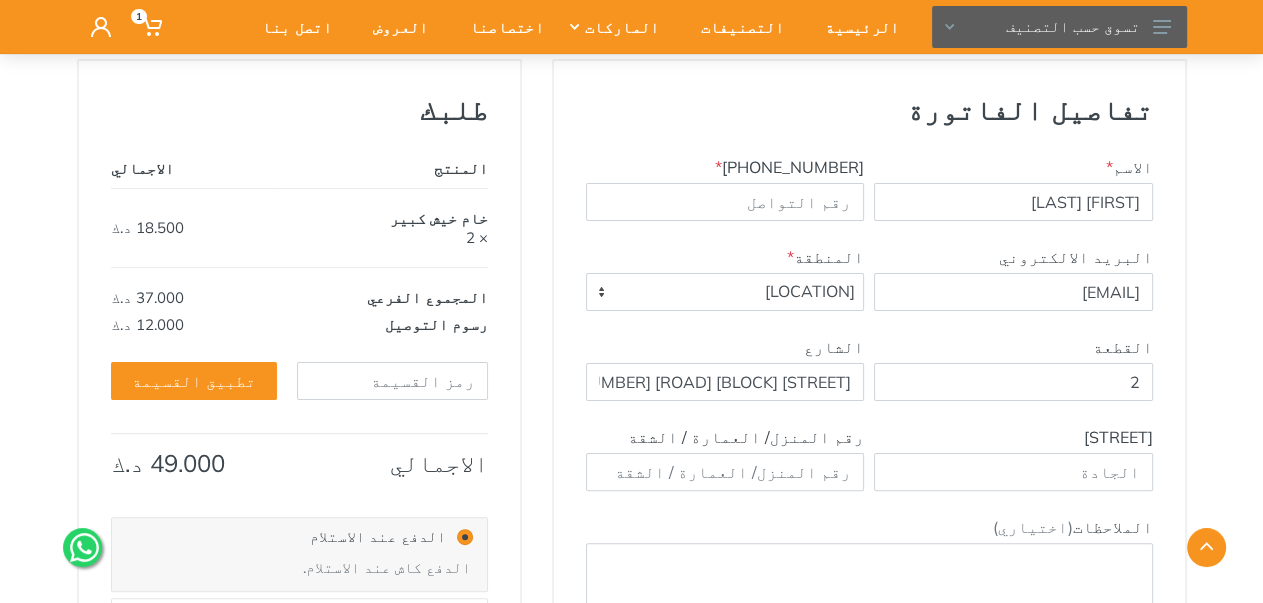 scroll, scrollTop: 305, scrollLeft: 0, axis: vertical 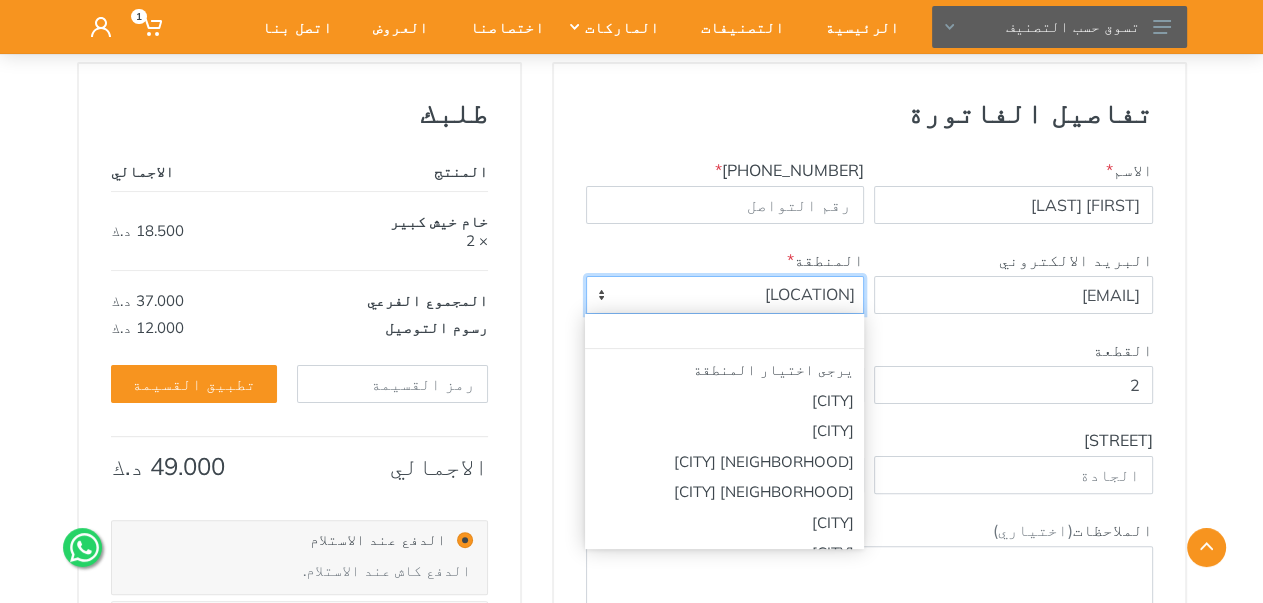 click on "[LOCATION]" at bounding box center [725, 295] 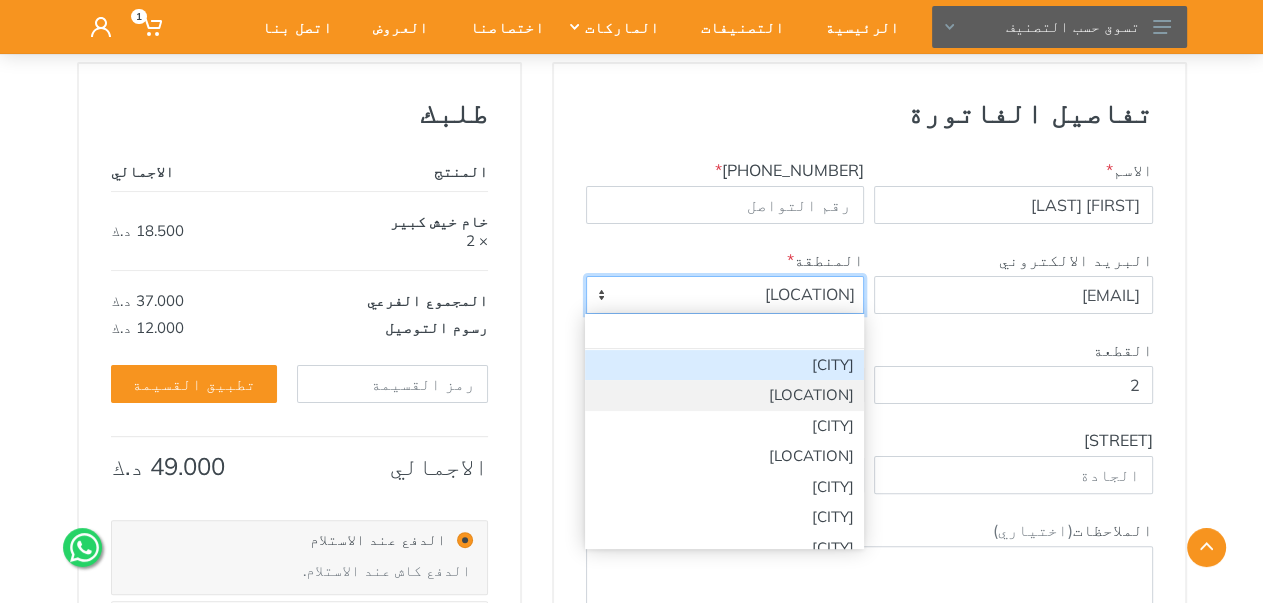 select on "47" 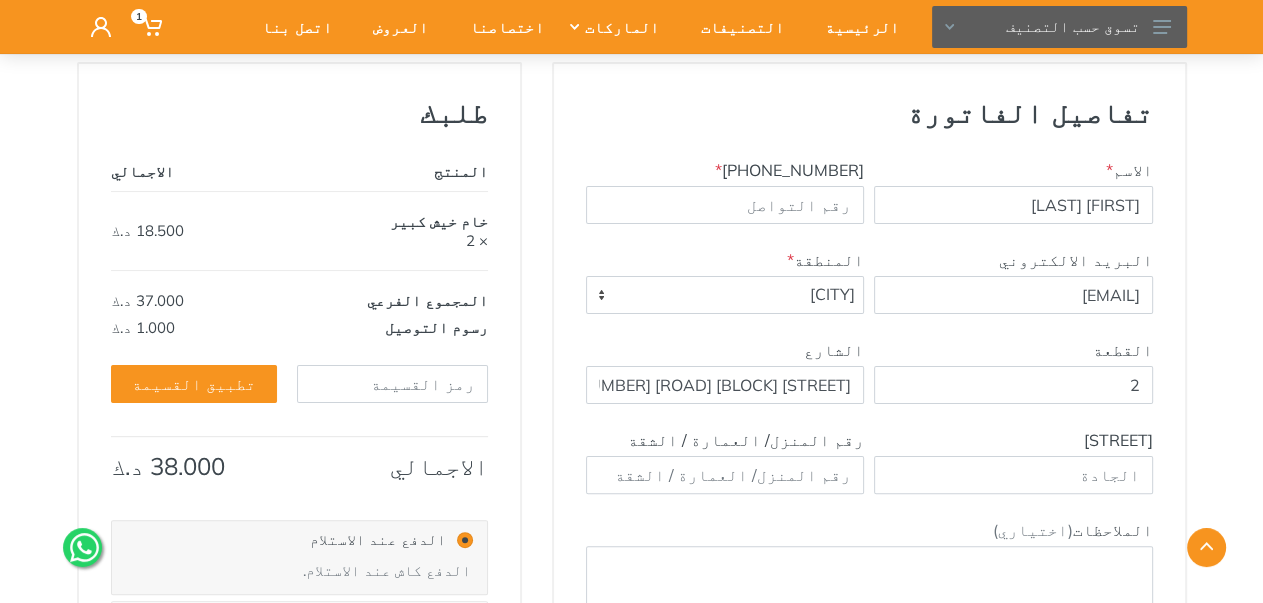 click on "[CITY]" at bounding box center [725, 295] 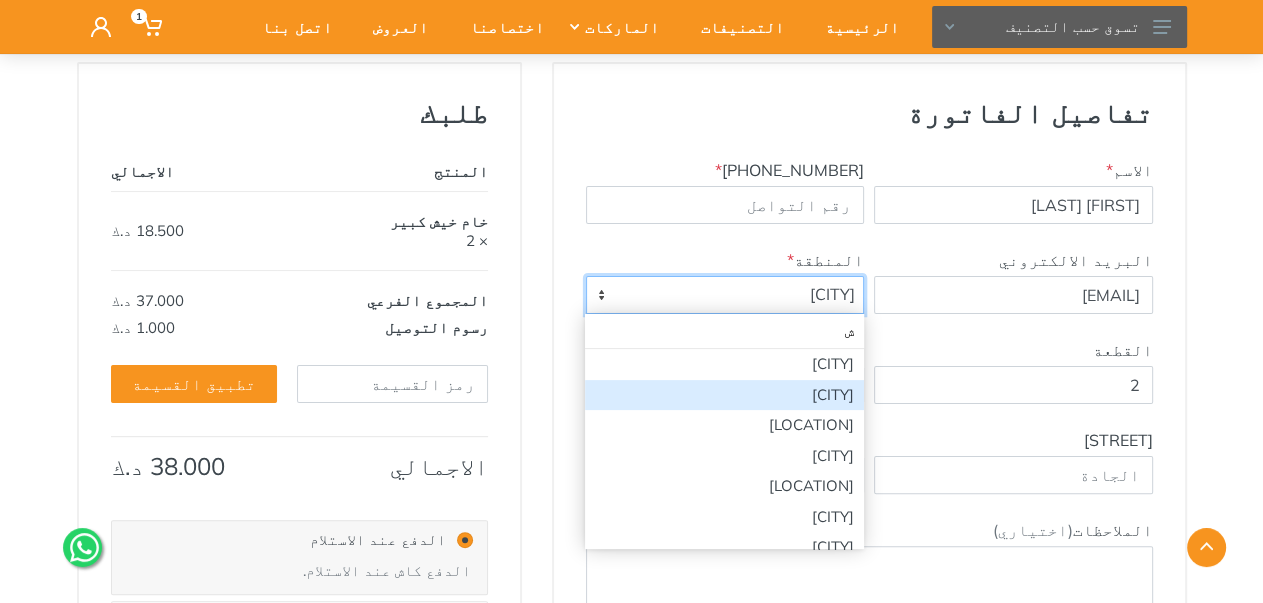 scroll, scrollTop: 0, scrollLeft: 0, axis: both 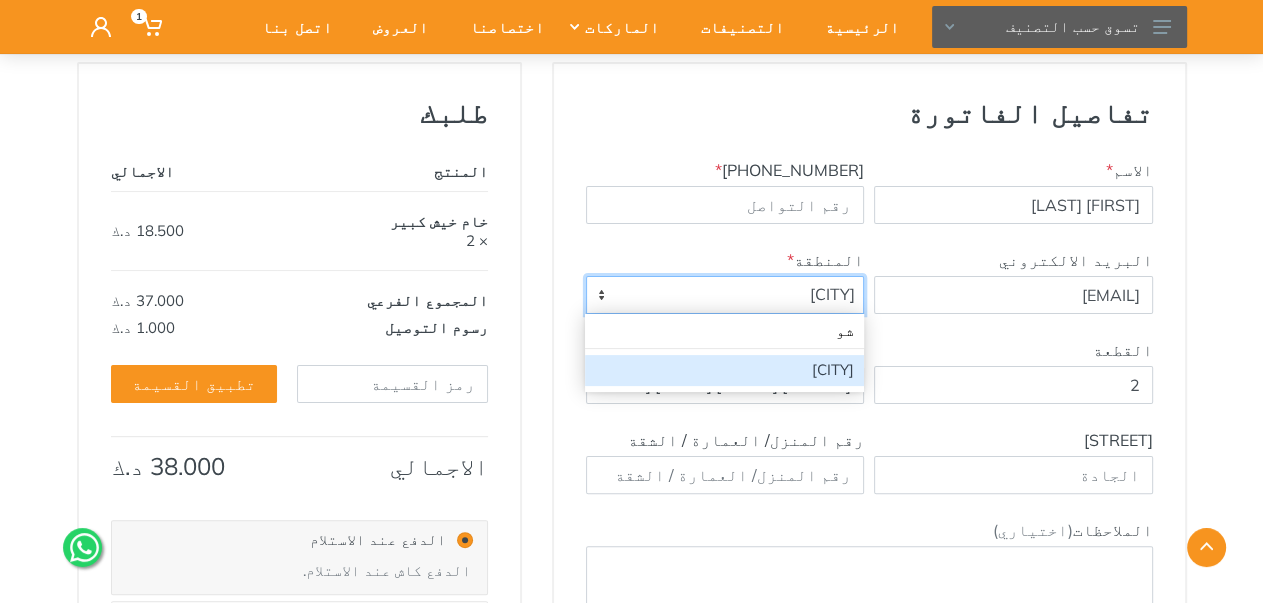 type on "شو" 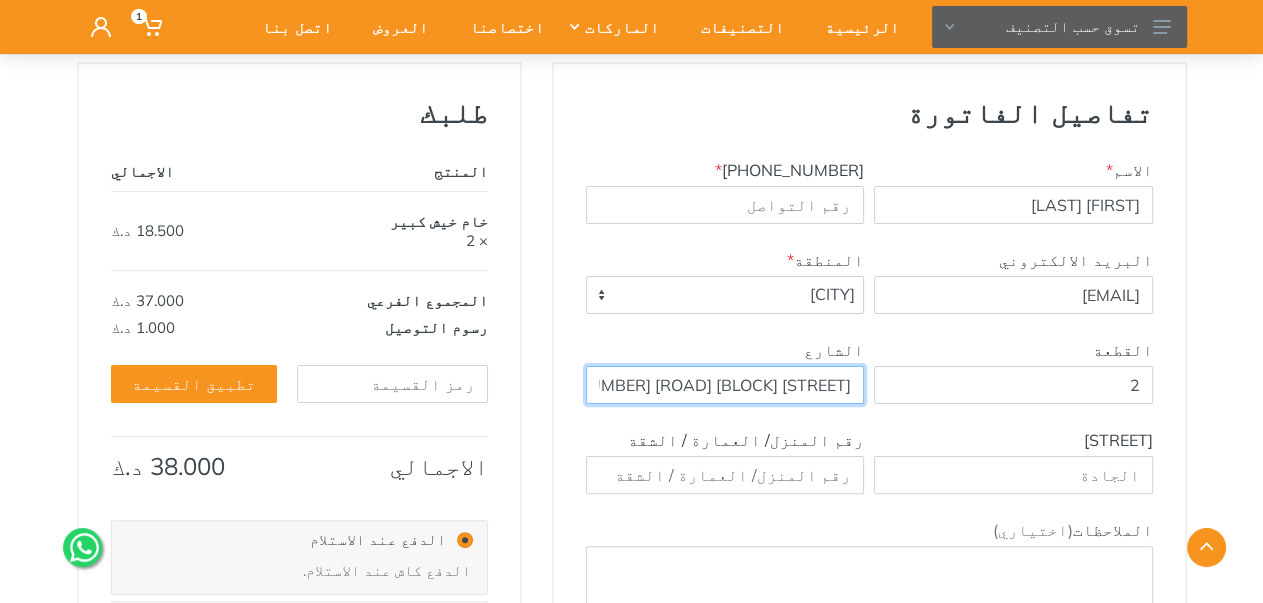 click on "[STREET] [BLOCK] [ROAD] [NUMBER] [HOUSE]" at bounding box center (725, 385) 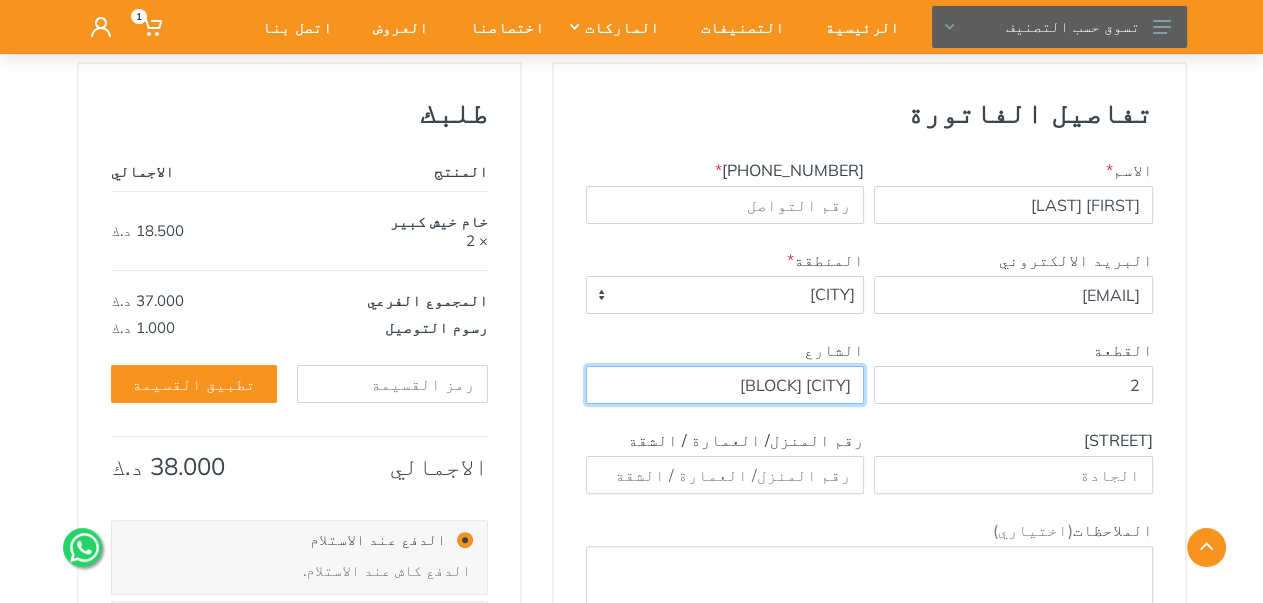 click on "[CITY] [BLOCK]" at bounding box center [725, 385] 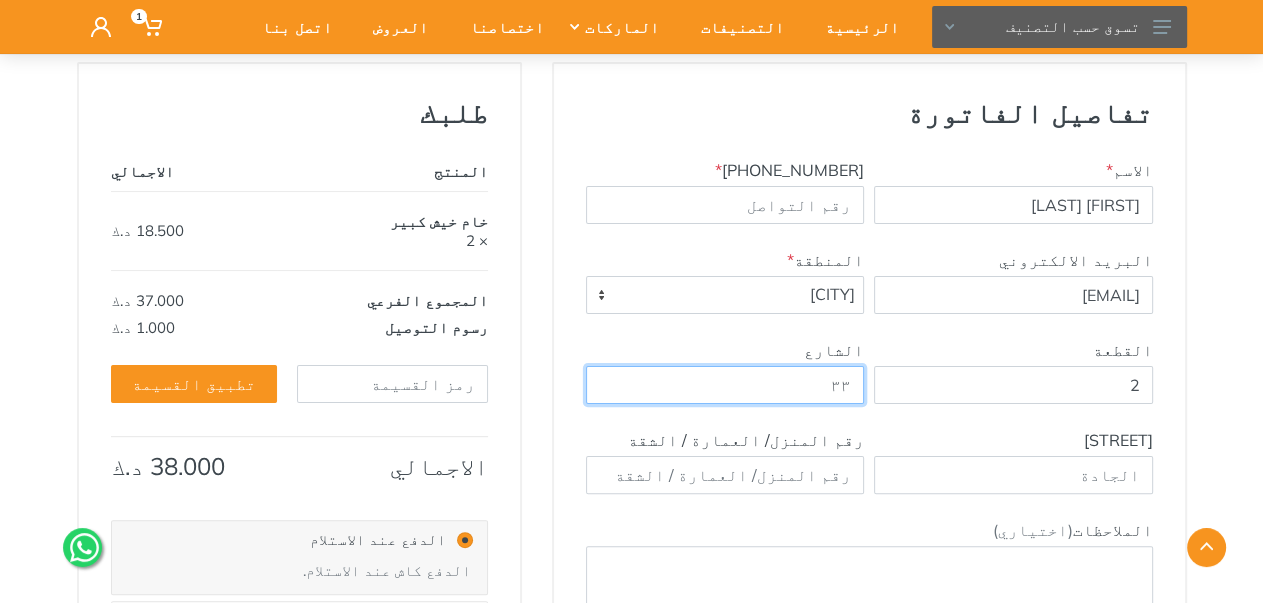 type on "٣٣" 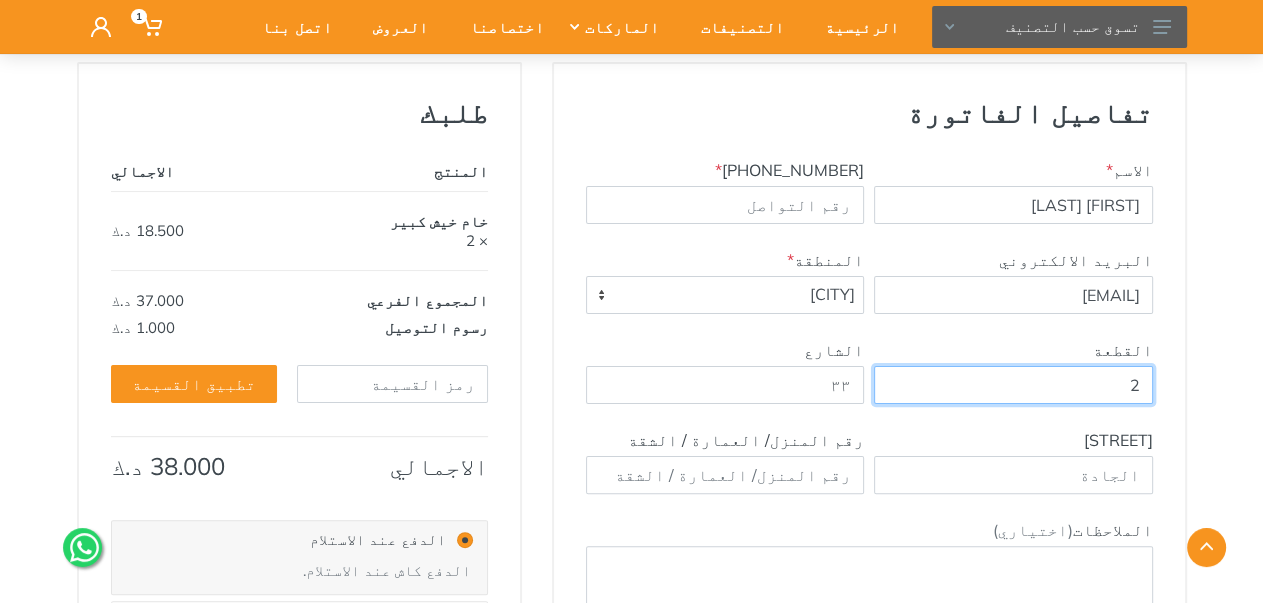 click on "2" at bounding box center [1013, 385] 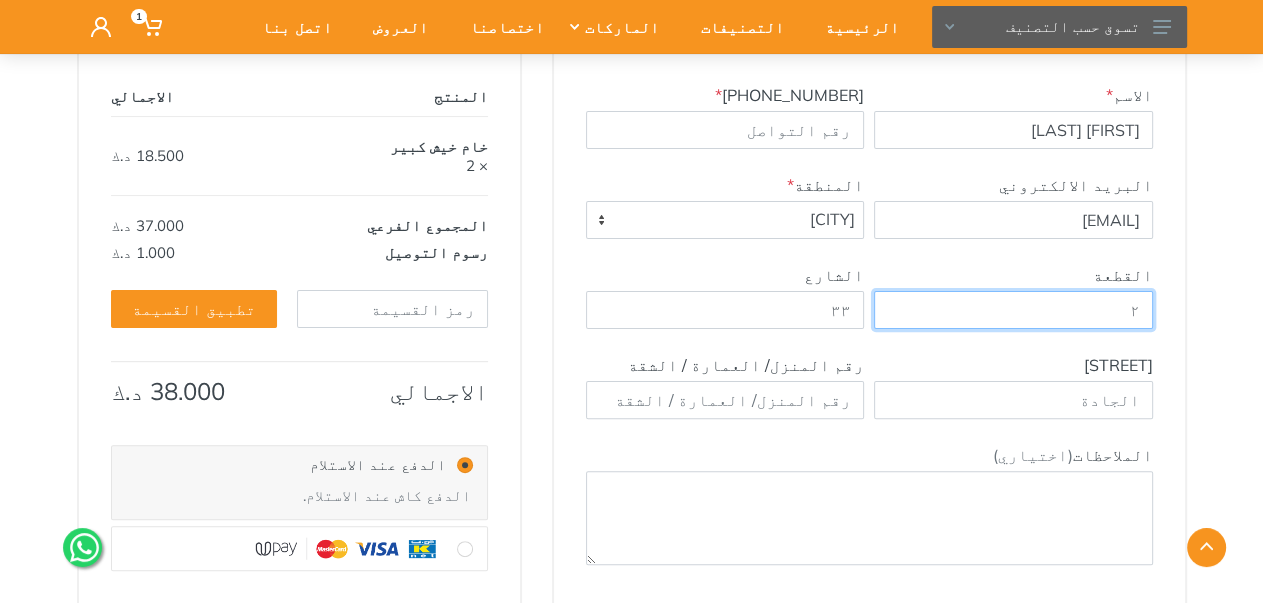 scroll, scrollTop: 383, scrollLeft: 0, axis: vertical 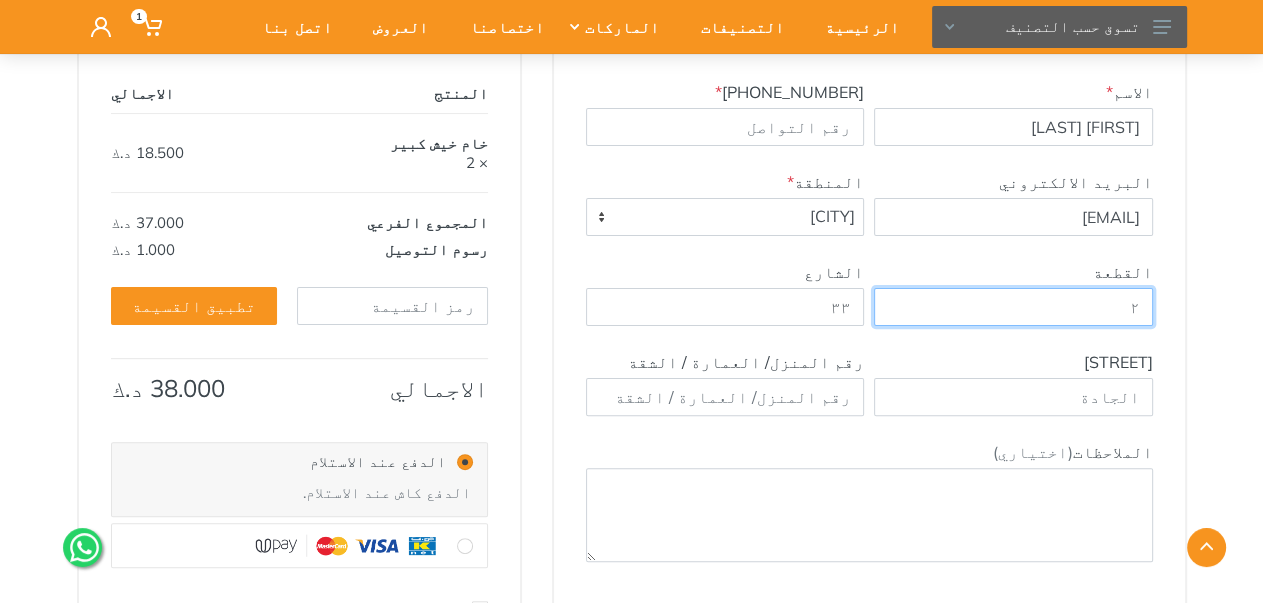 type on "٢" 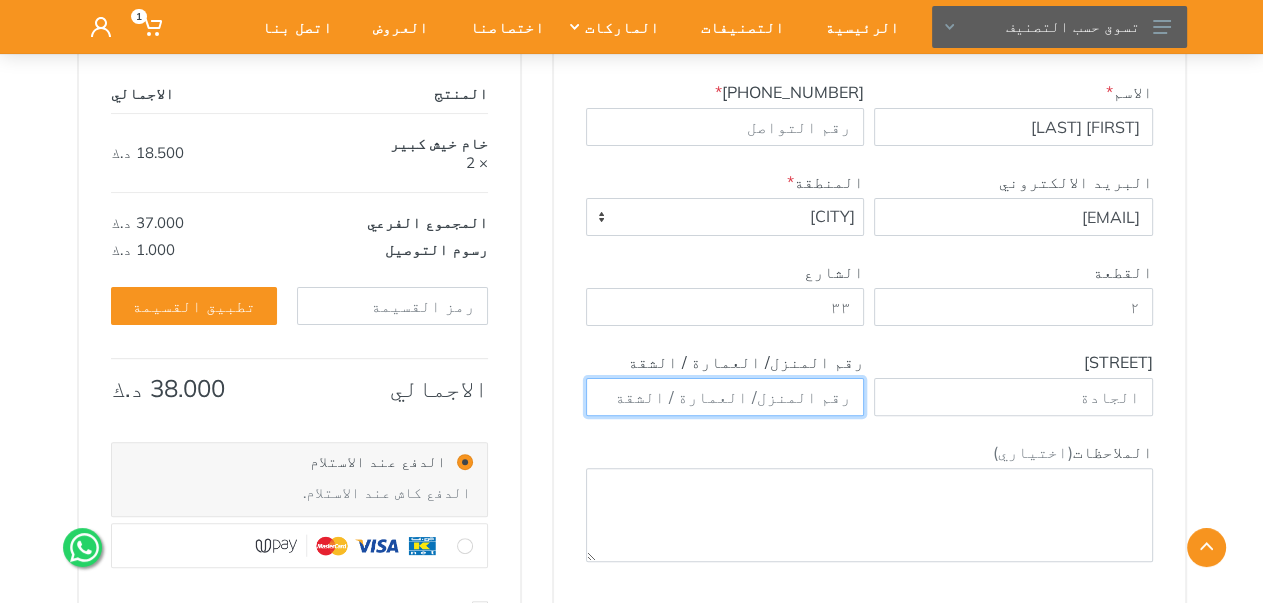 click at bounding box center [725, 397] 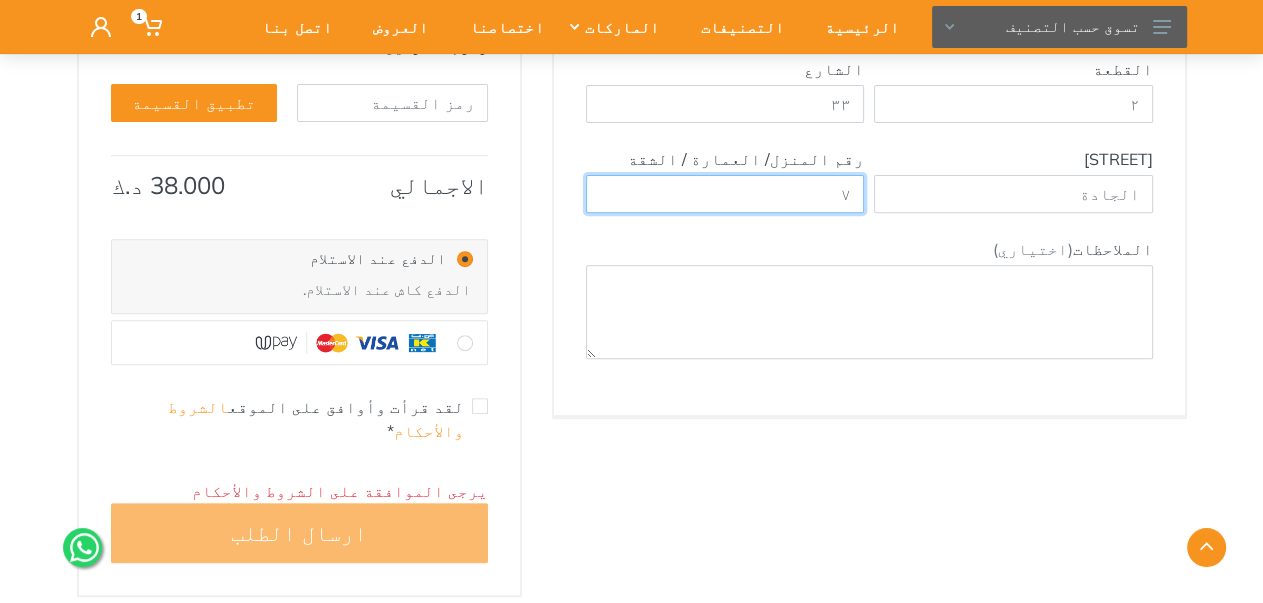 scroll, scrollTop: 610, scrollLeft: 0, axis: vertical 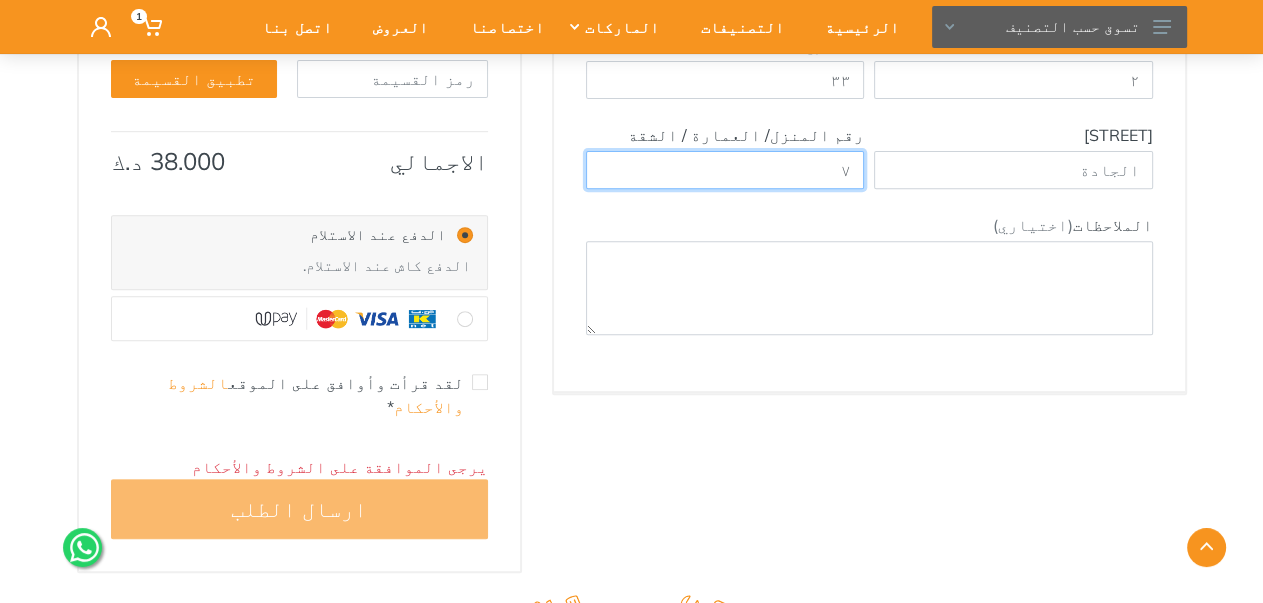 type on "٧" 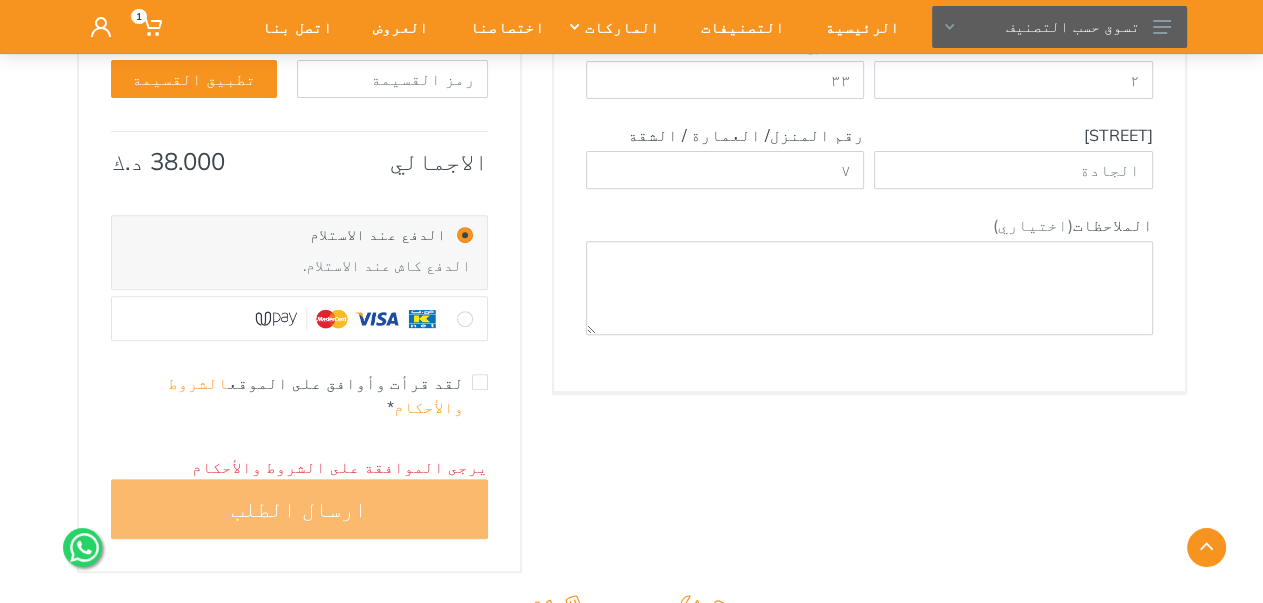 click on "لقد قرأت وأوافق على الموقع  الشروط والأحكام *" at bounding box center (299, 395) 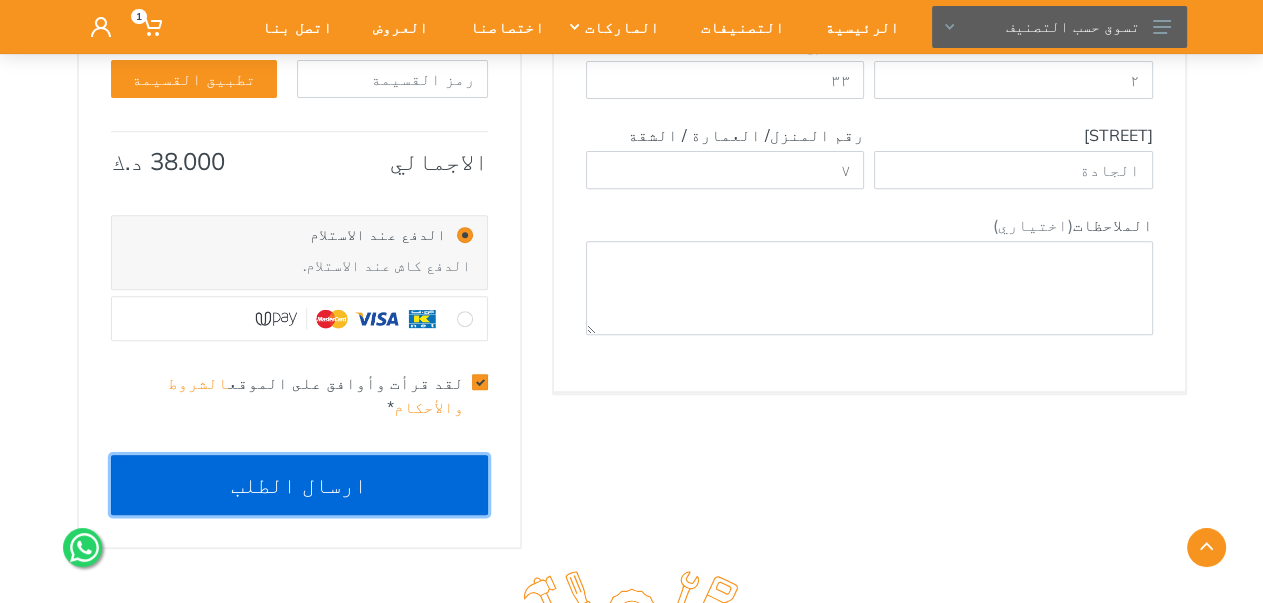 click on "ارسال الطلب" at bounding box center [299, 485] 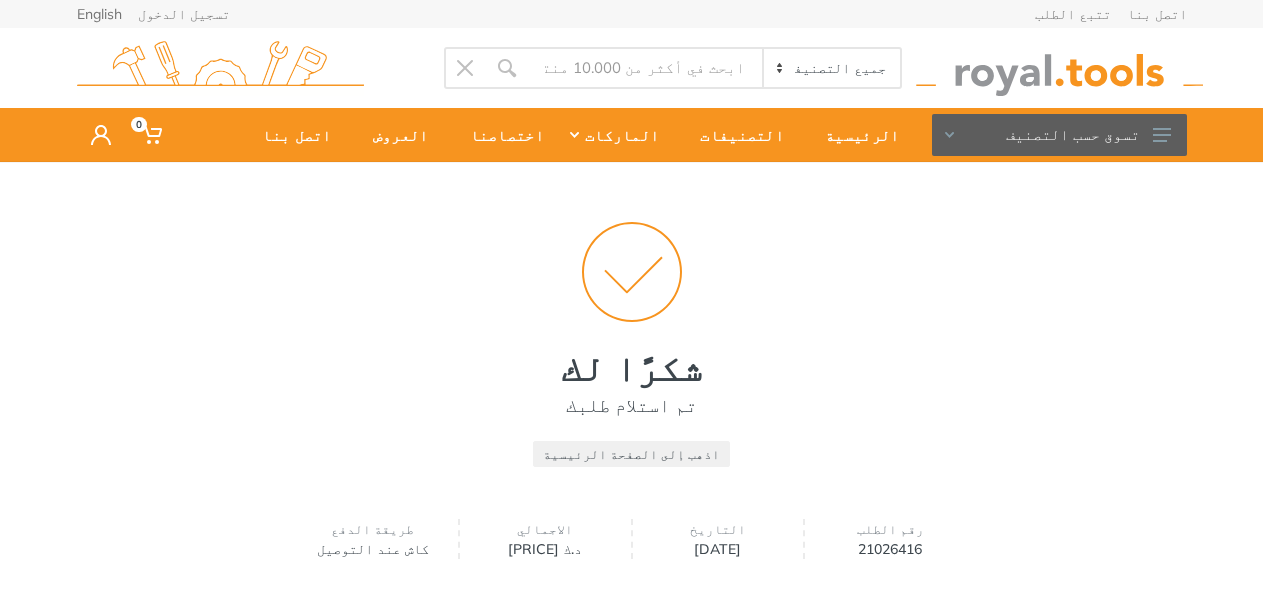 scroll, scrollTop: 0, scrollLeft: 0, axis: both 